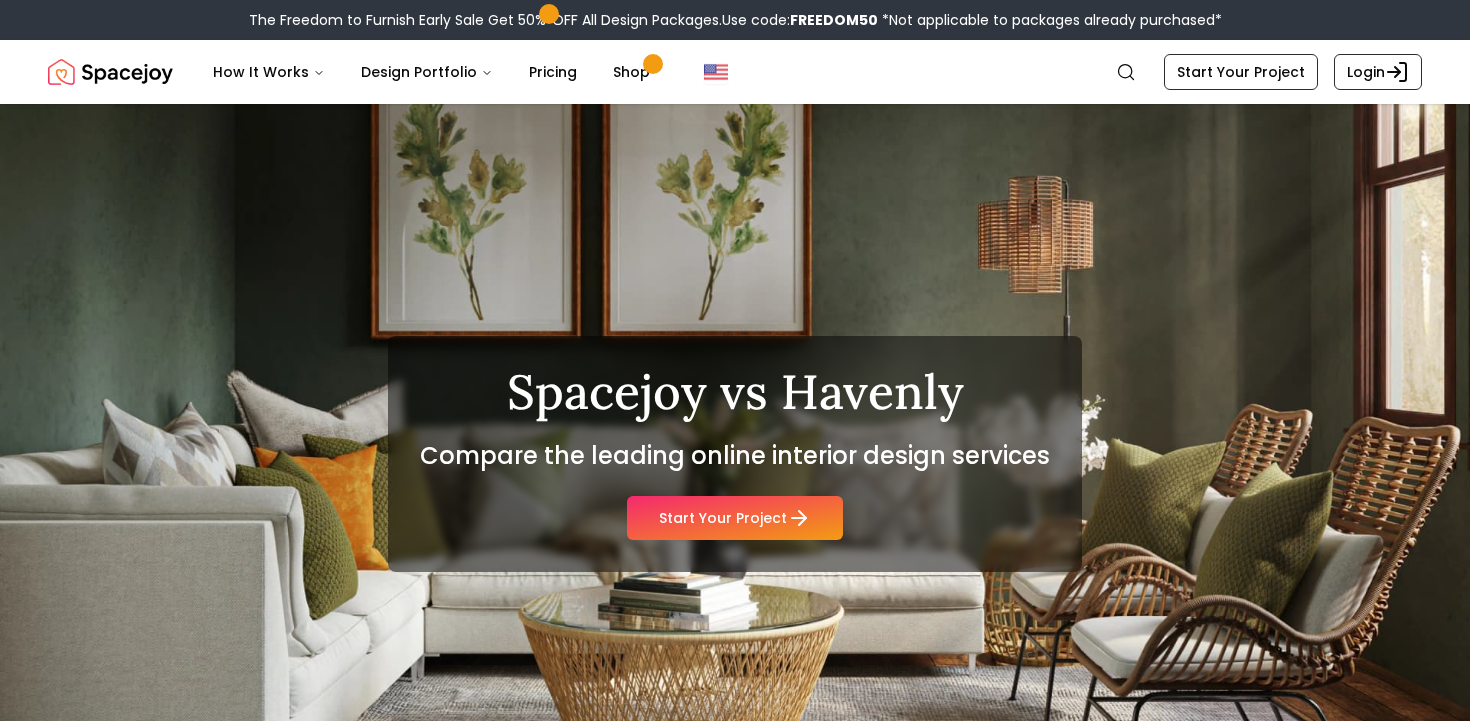 scroll, scrollTop: 0, scrollLeft: 0, axis: both 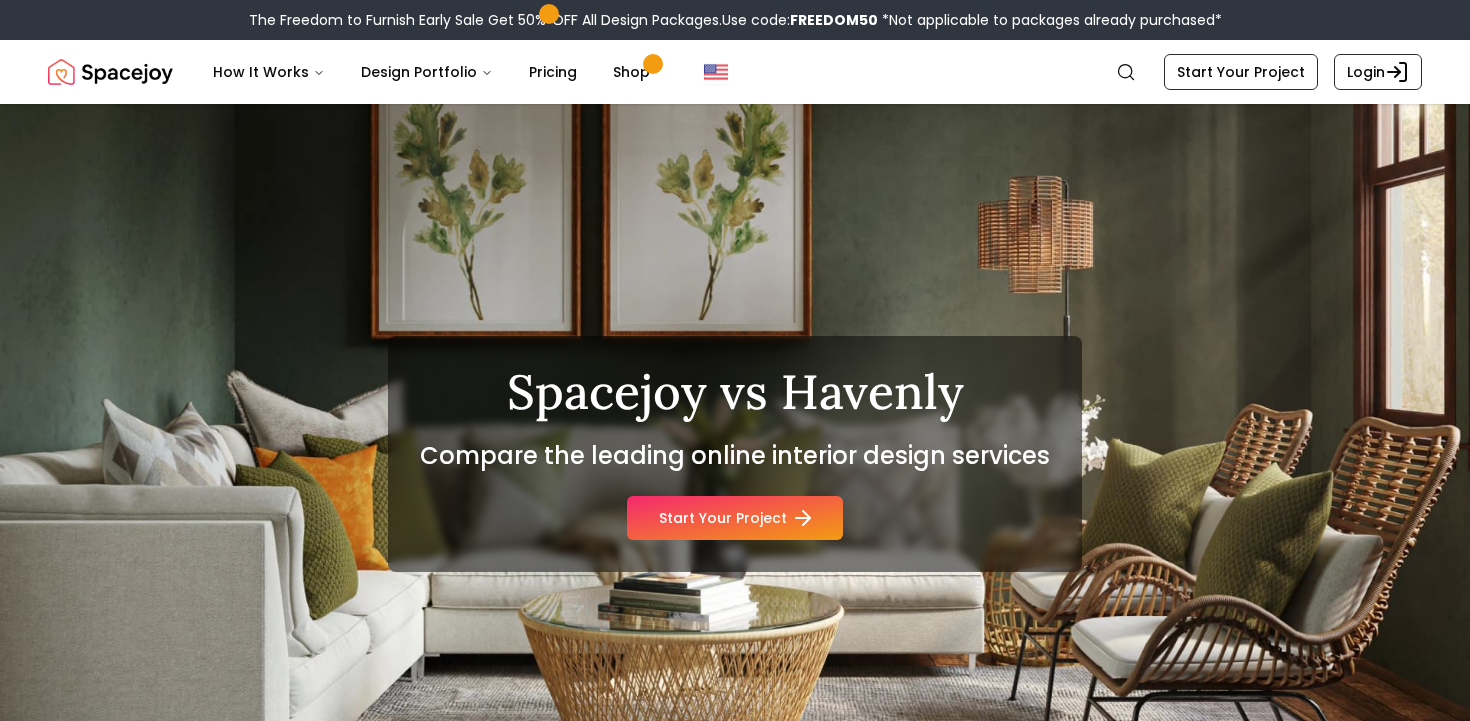 click on "Start Your Project" at bounding box center [735, 518] 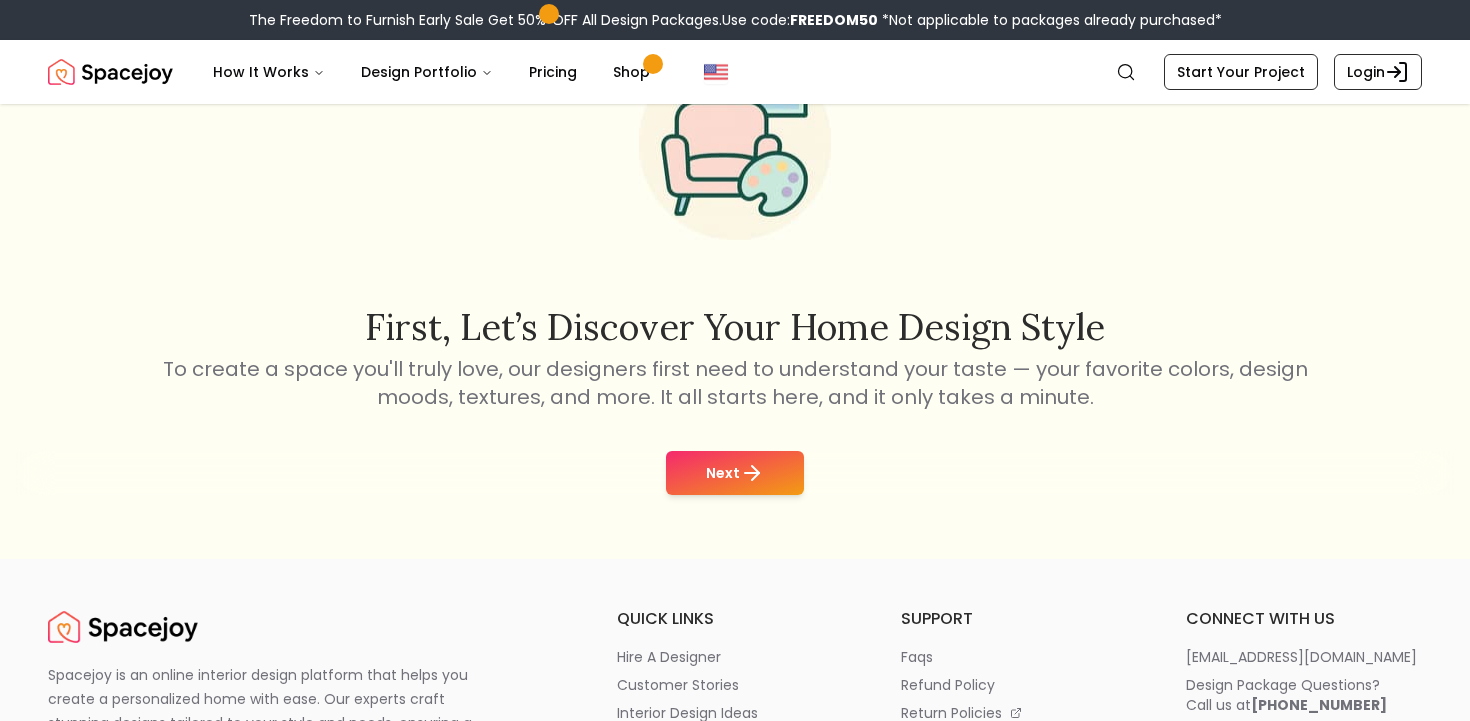 scroll, scrollTop: 150, scrollLeft: 0, axis: vertical 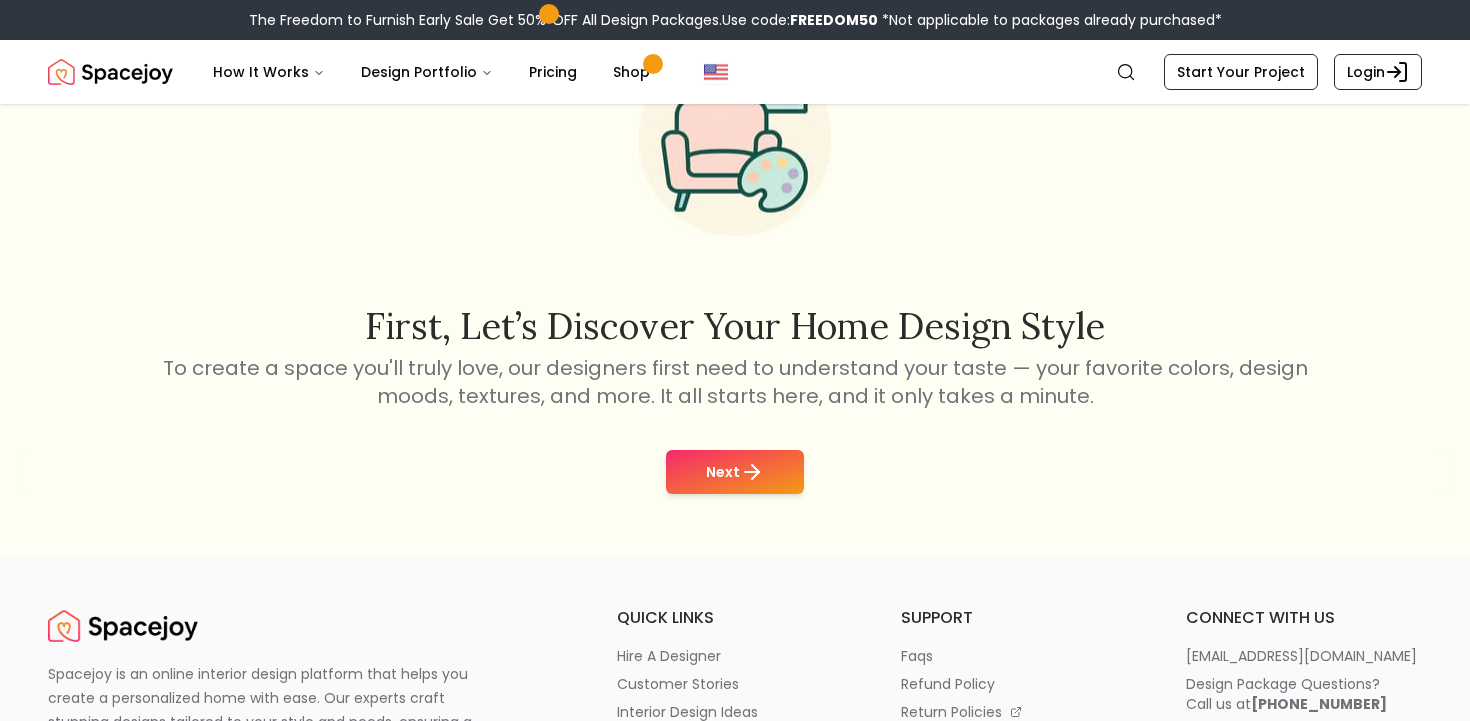 click on "Next" at bounding box center (735, 472) 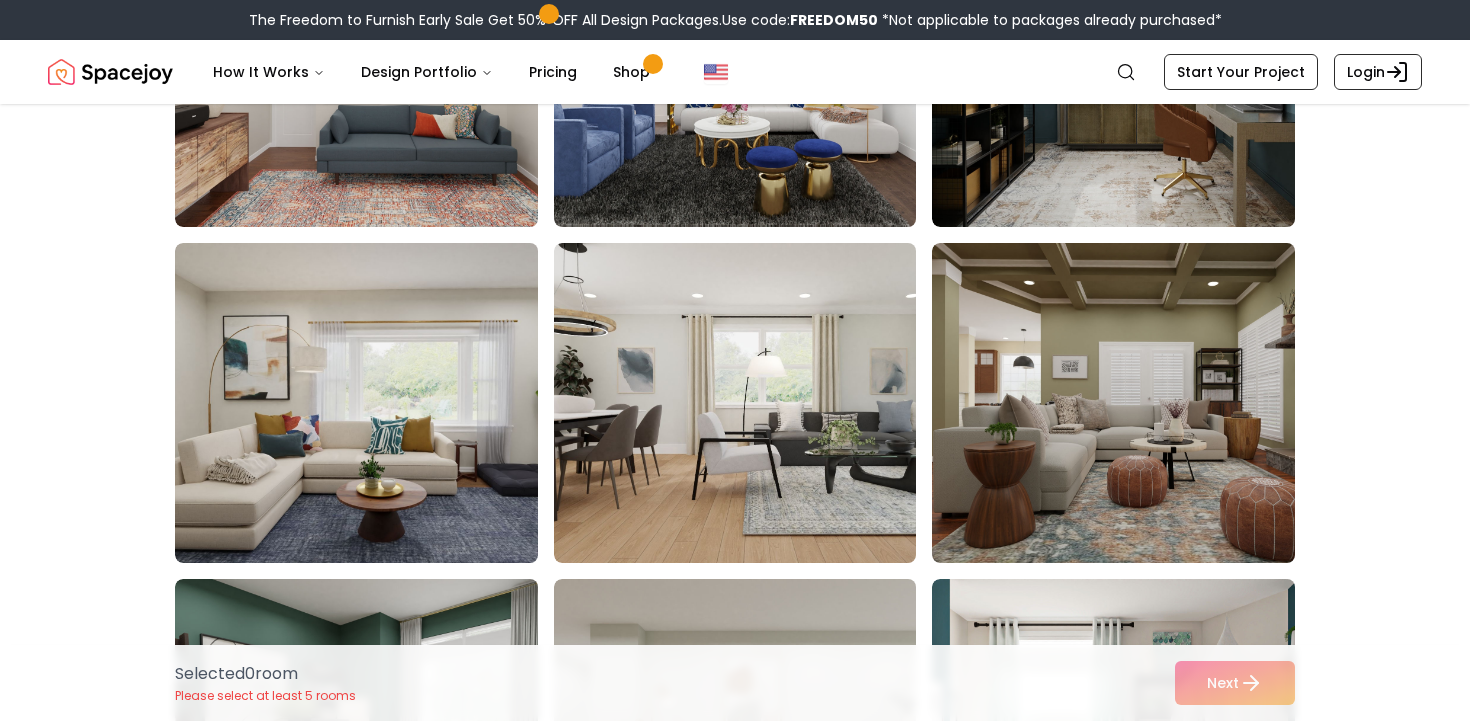 scroll, scrollTop: 714, scrollLeft: 0, axis: vertical 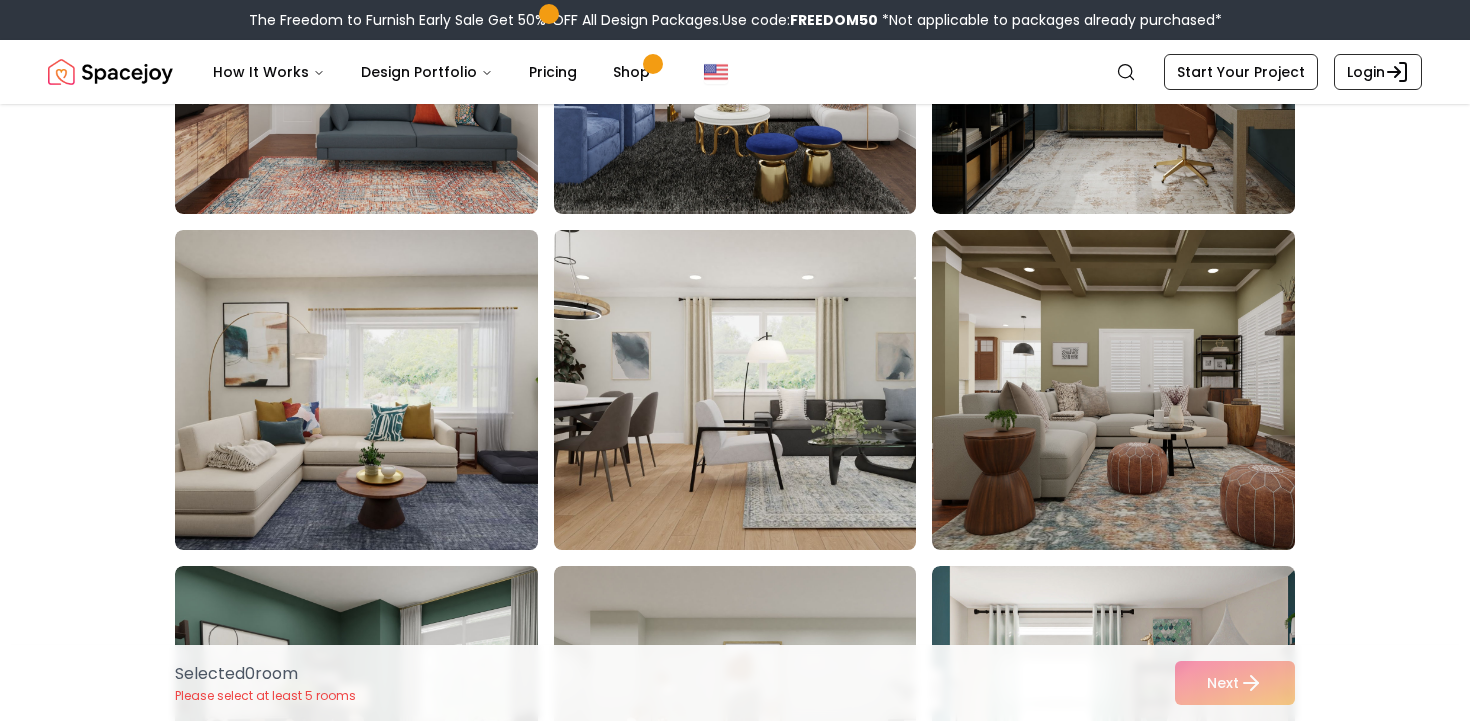 click at bounding box center [754, 390] 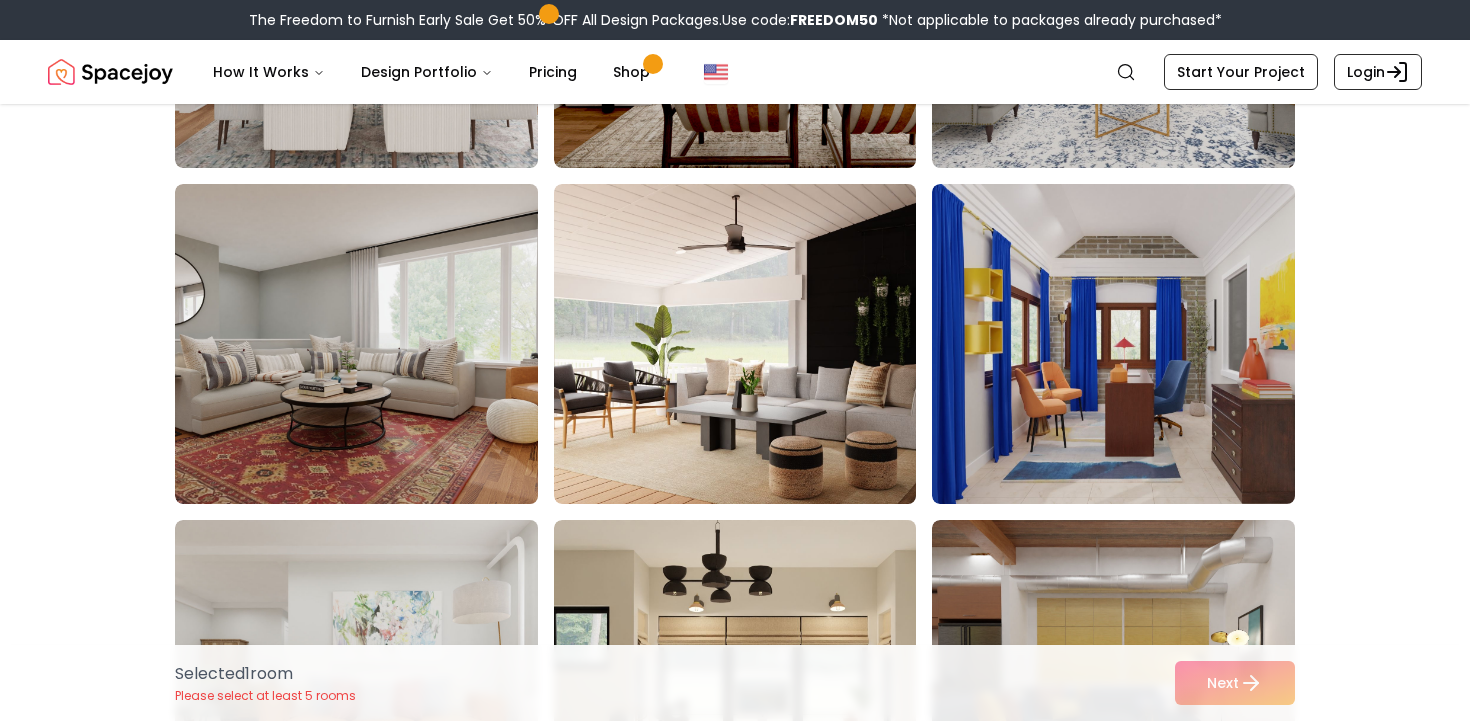 scroll, scrollTop: 1803, scrollLeft: 0, axis: vertical 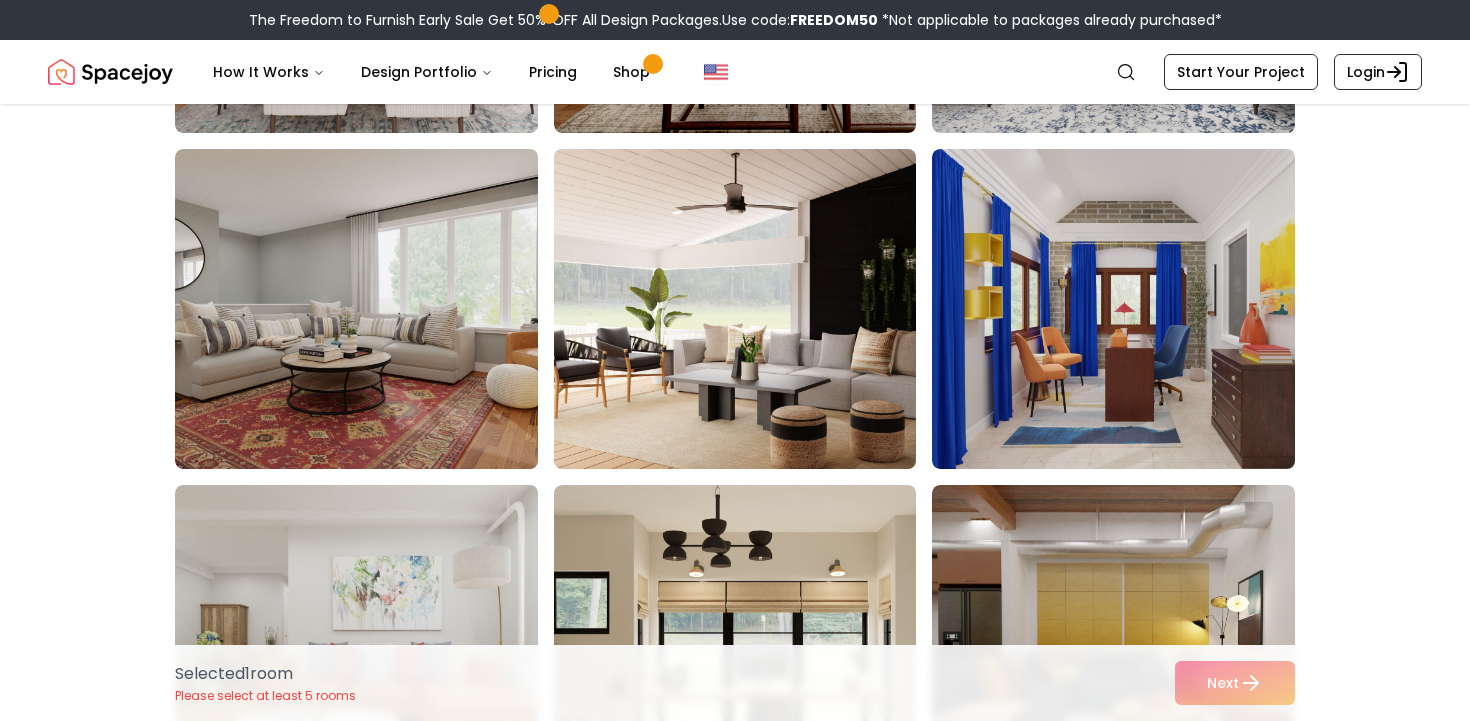 click at bounding box center [754, 309] 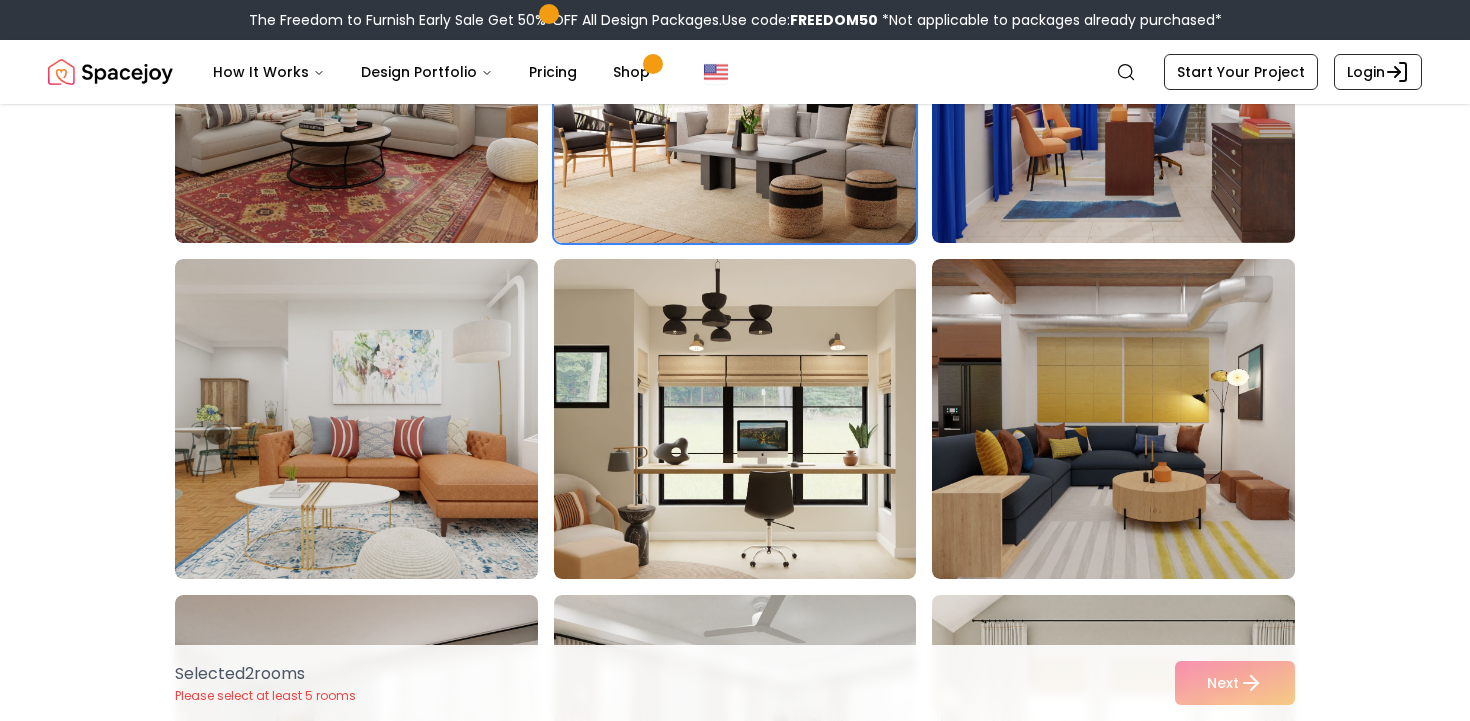 scroll, scrollTop: 2034, scrollLeft: 0, axis: vertical 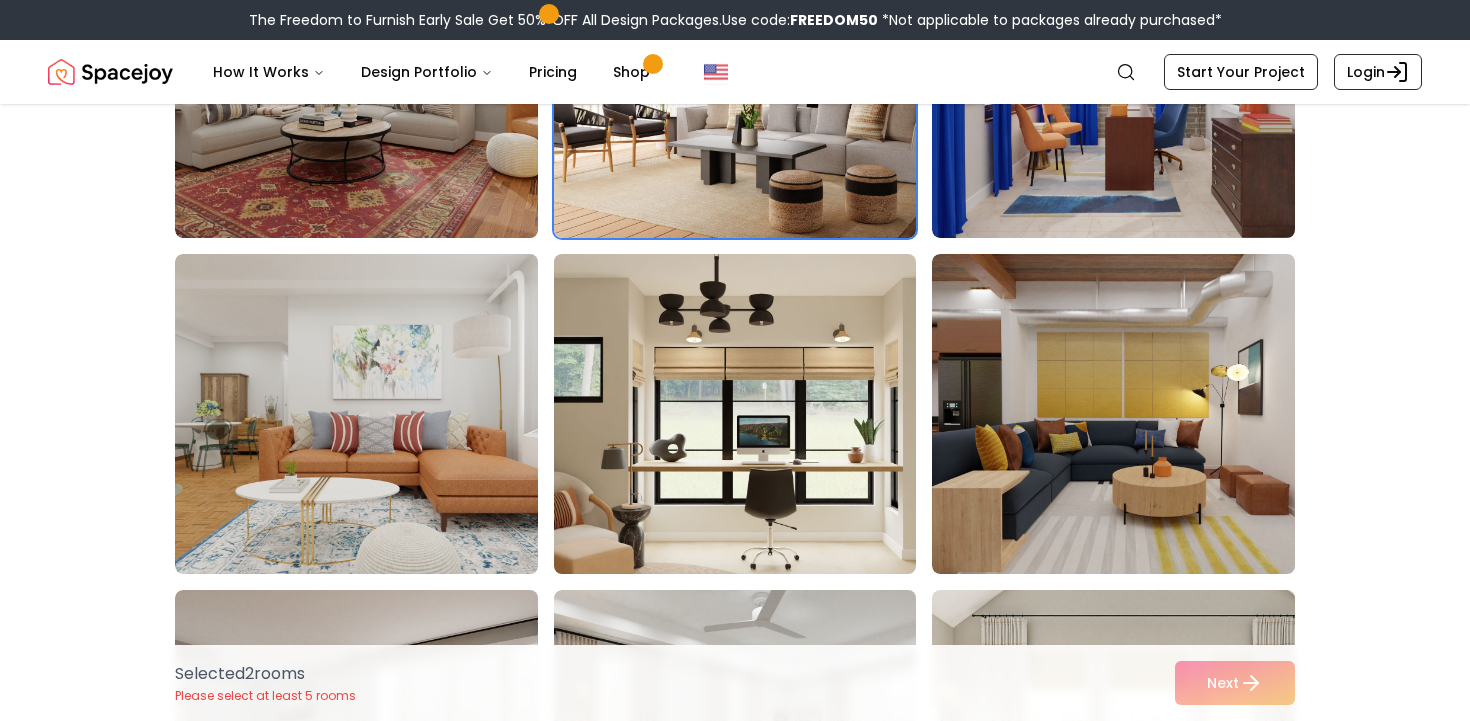 click at bounding box center (754, 414) 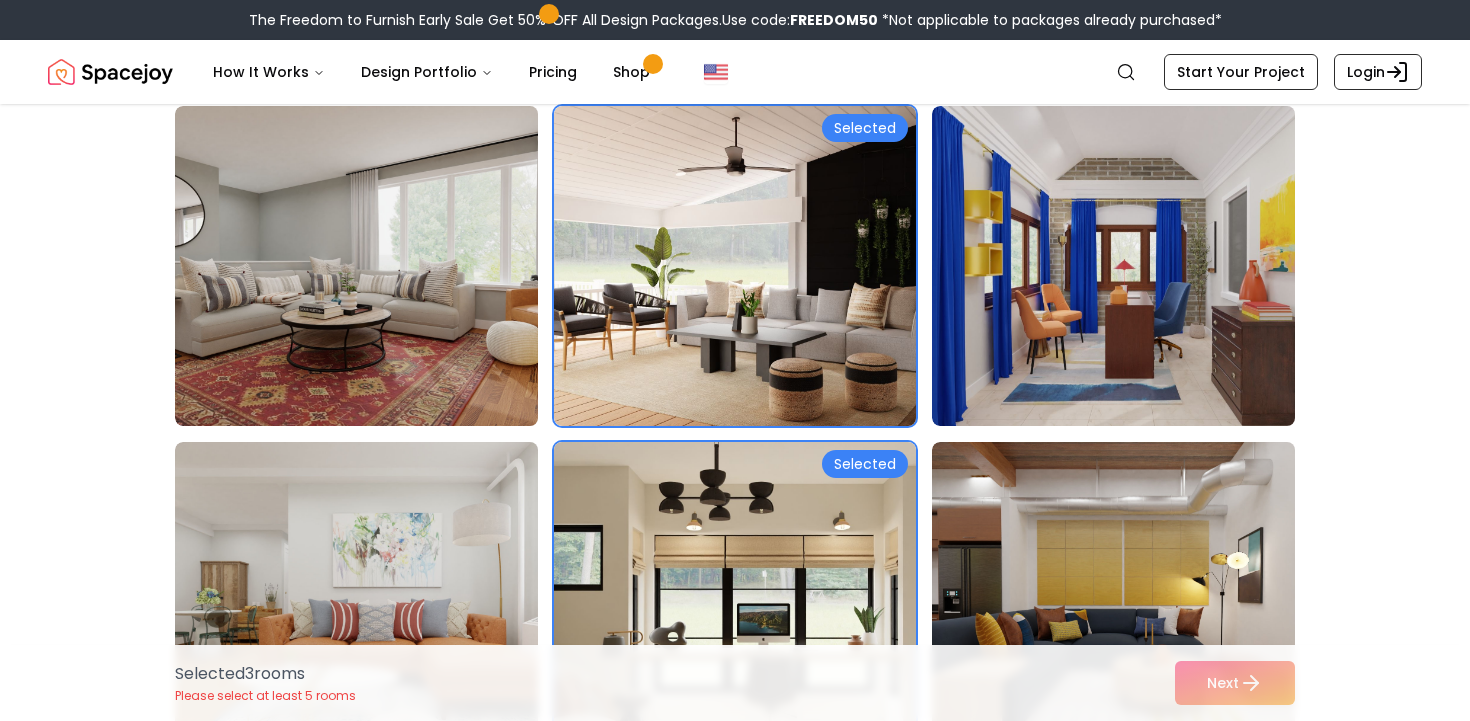 scroll, scrollTop: 1839, scrollLeft: 0, axis: vertical 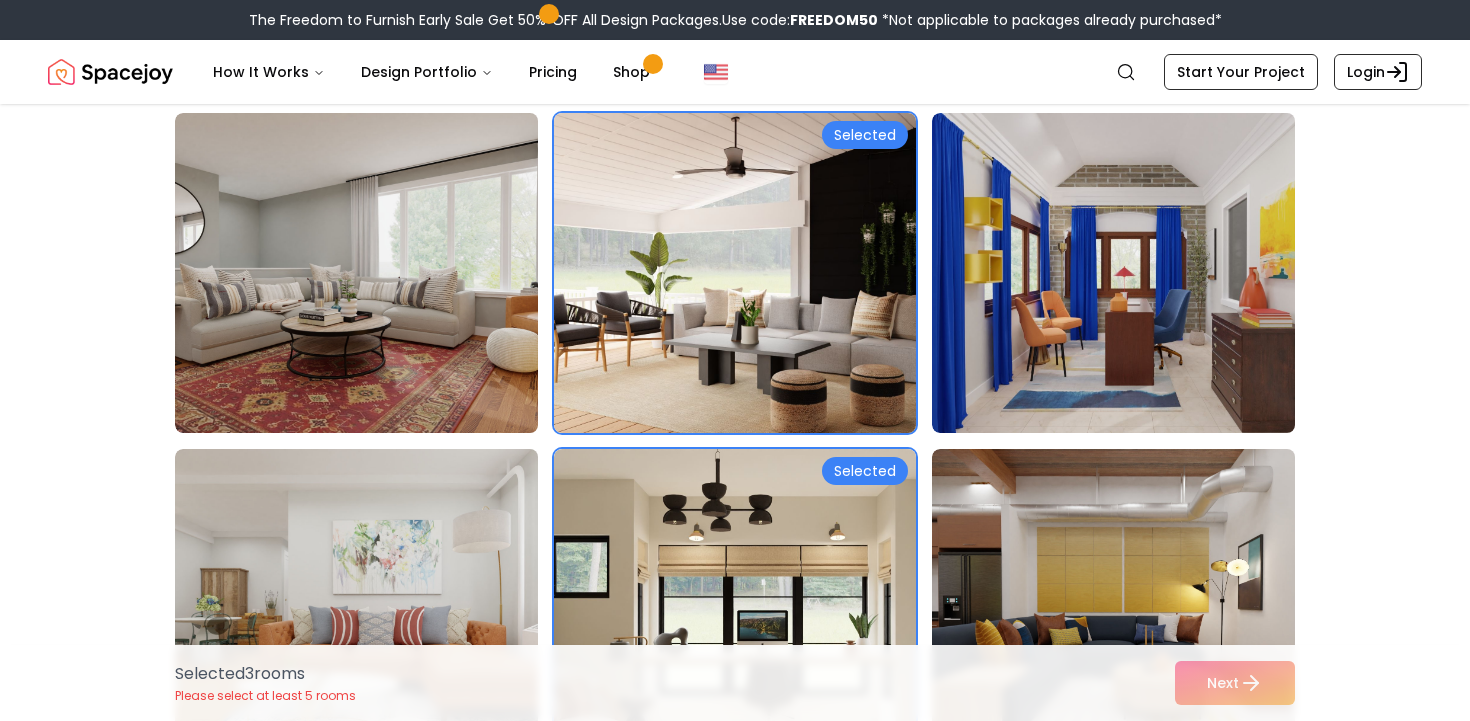 click at bounding box center (754, 273) 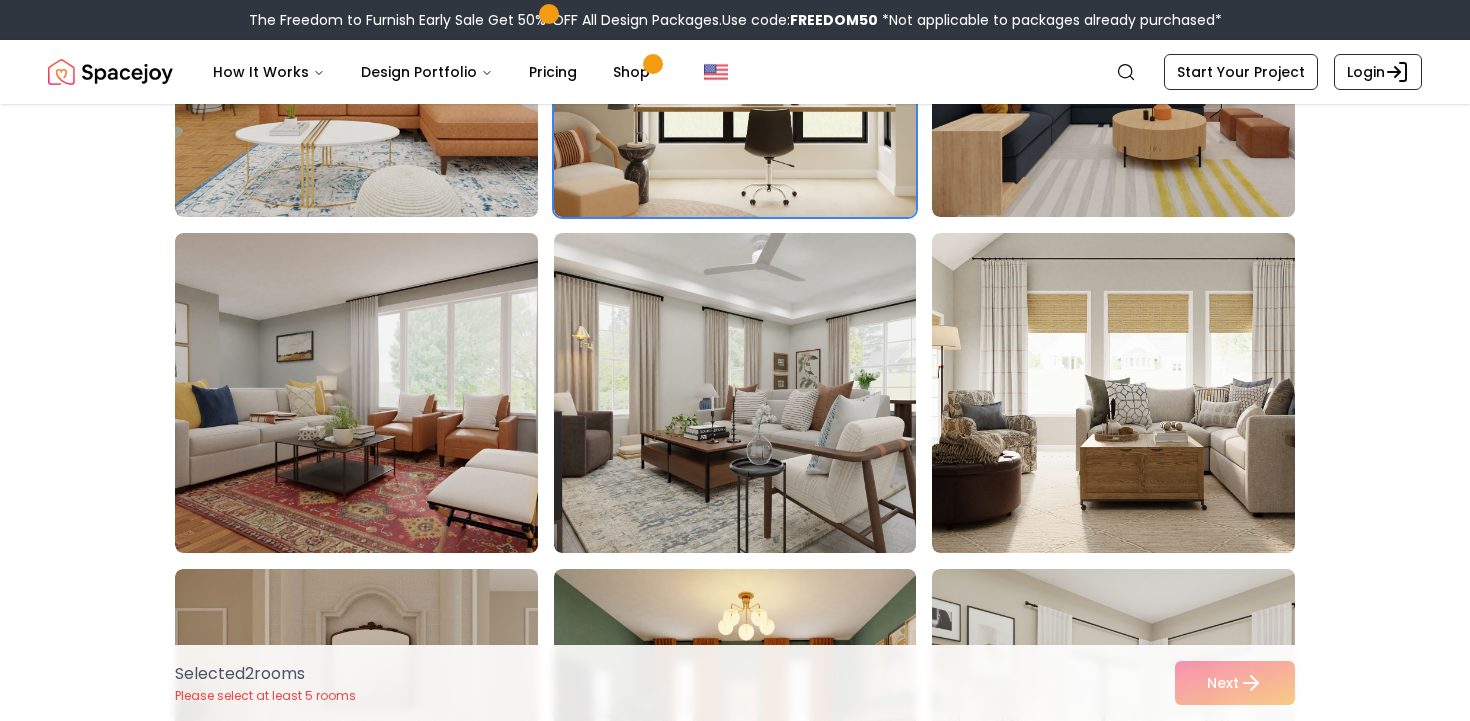 scroll, scrollTop: 2395, scrollLeft: 0, axis: vertical 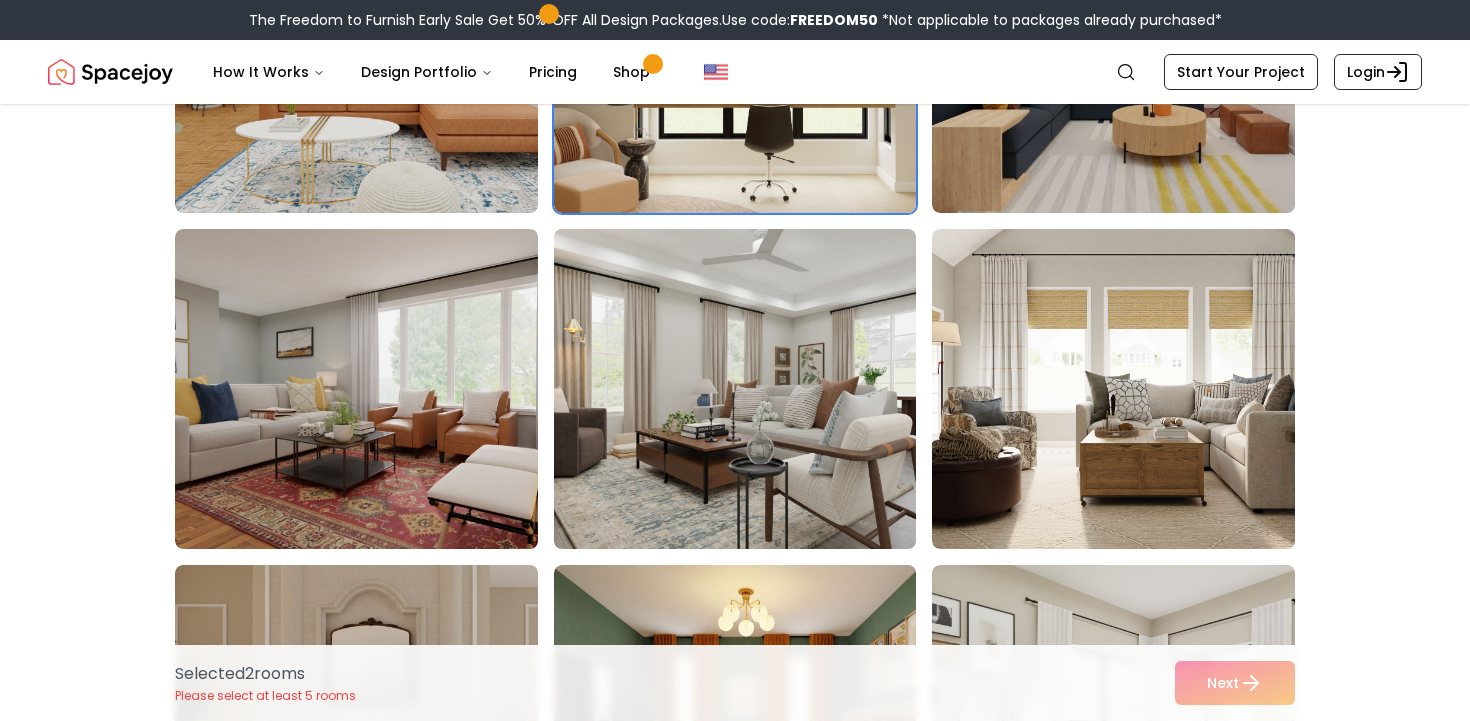 click at bounding box center (754, 389) 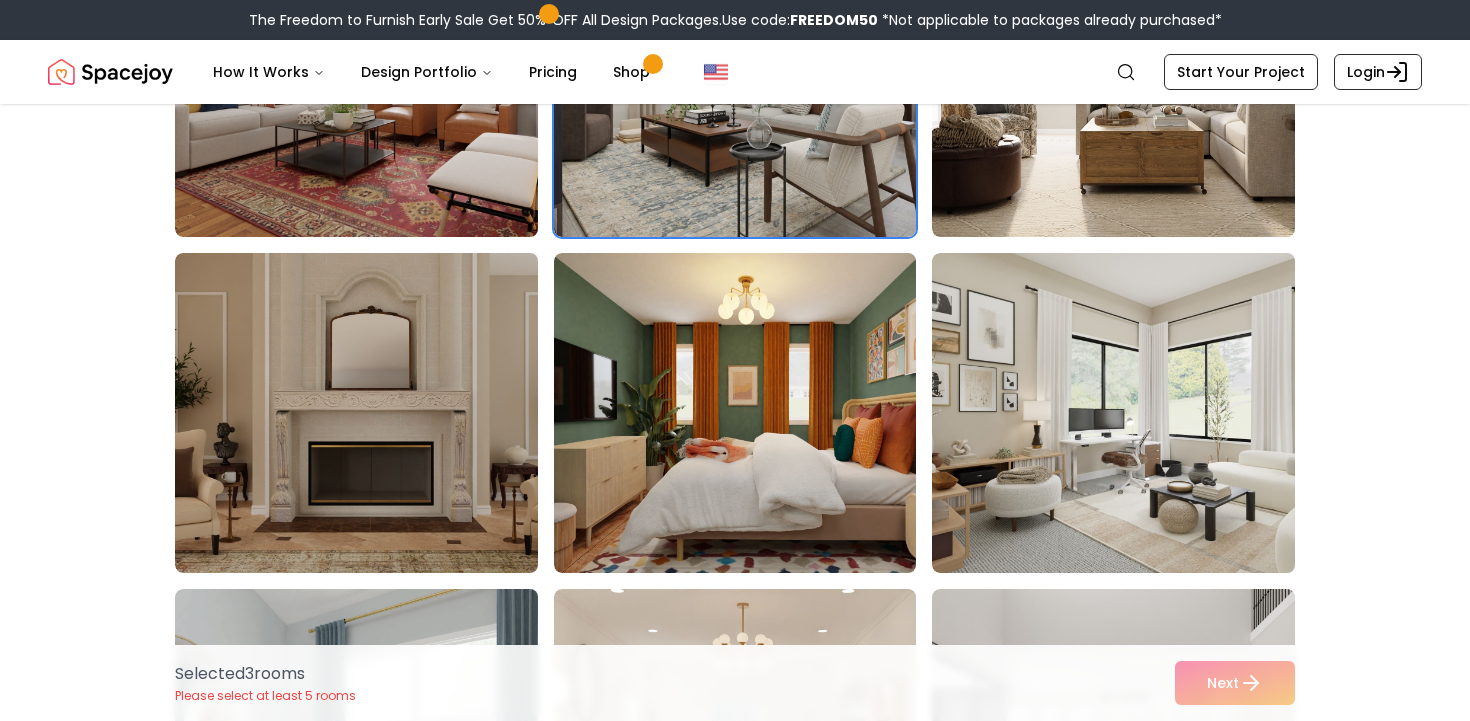 scroll, scrollTop: 2712, scrollLeft: 0, axis: vertical 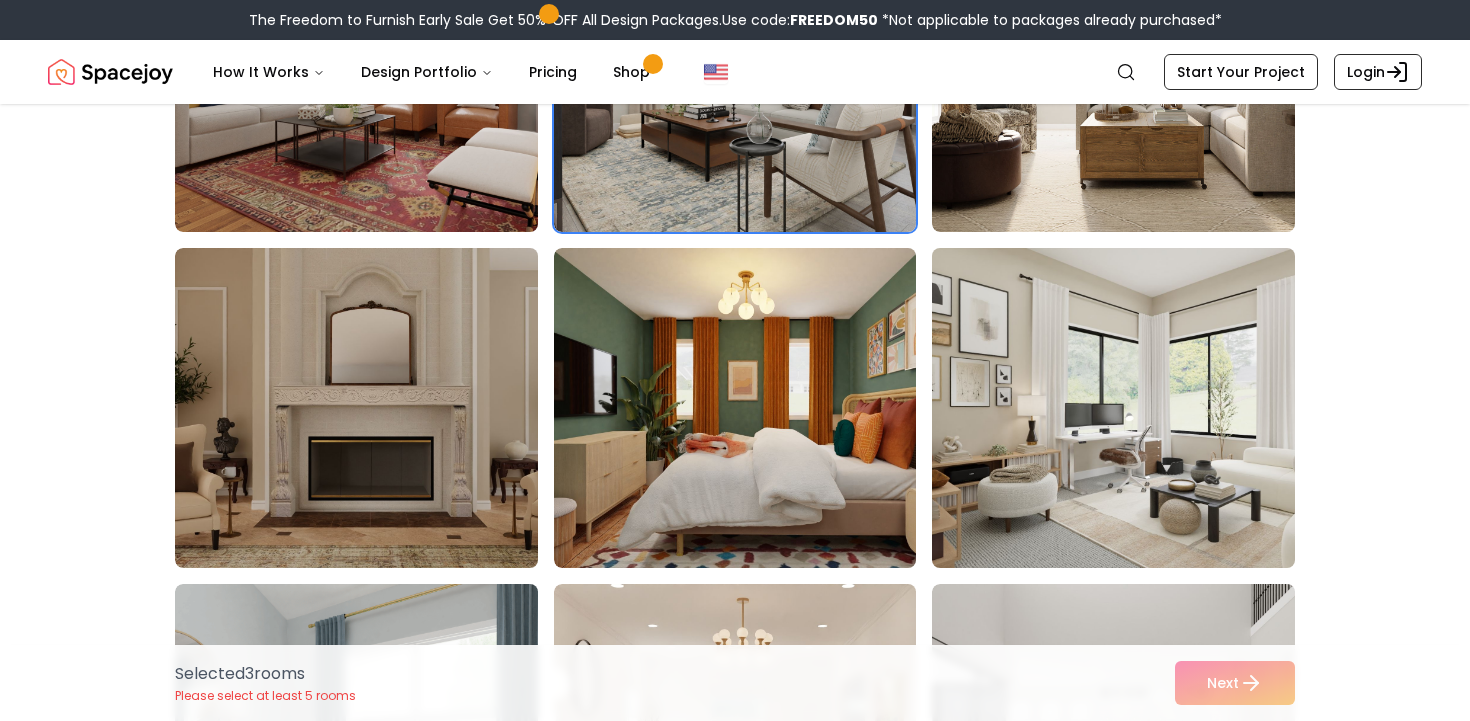 click at bounding box center (1132, 408) 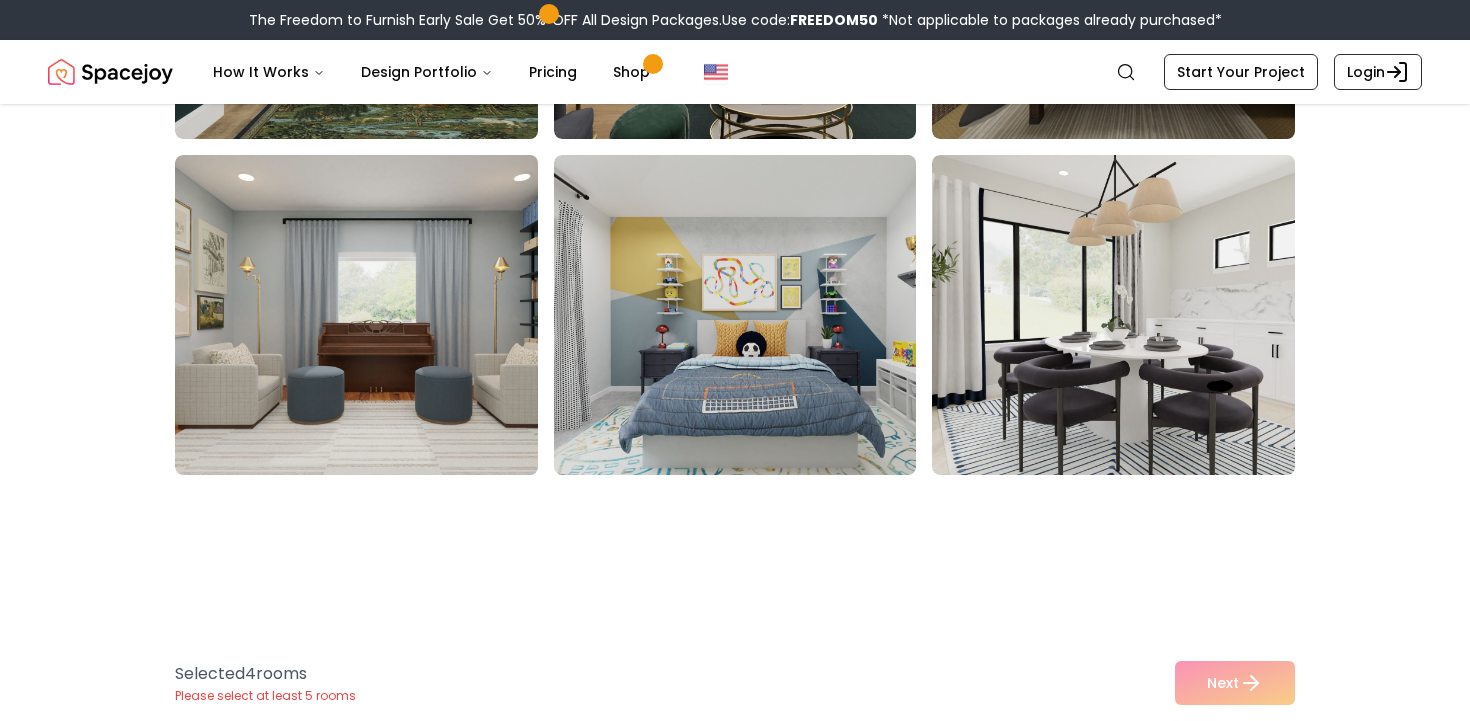 scroll, scrollTop: 6502, scrollLeft: 0, axis: vertical 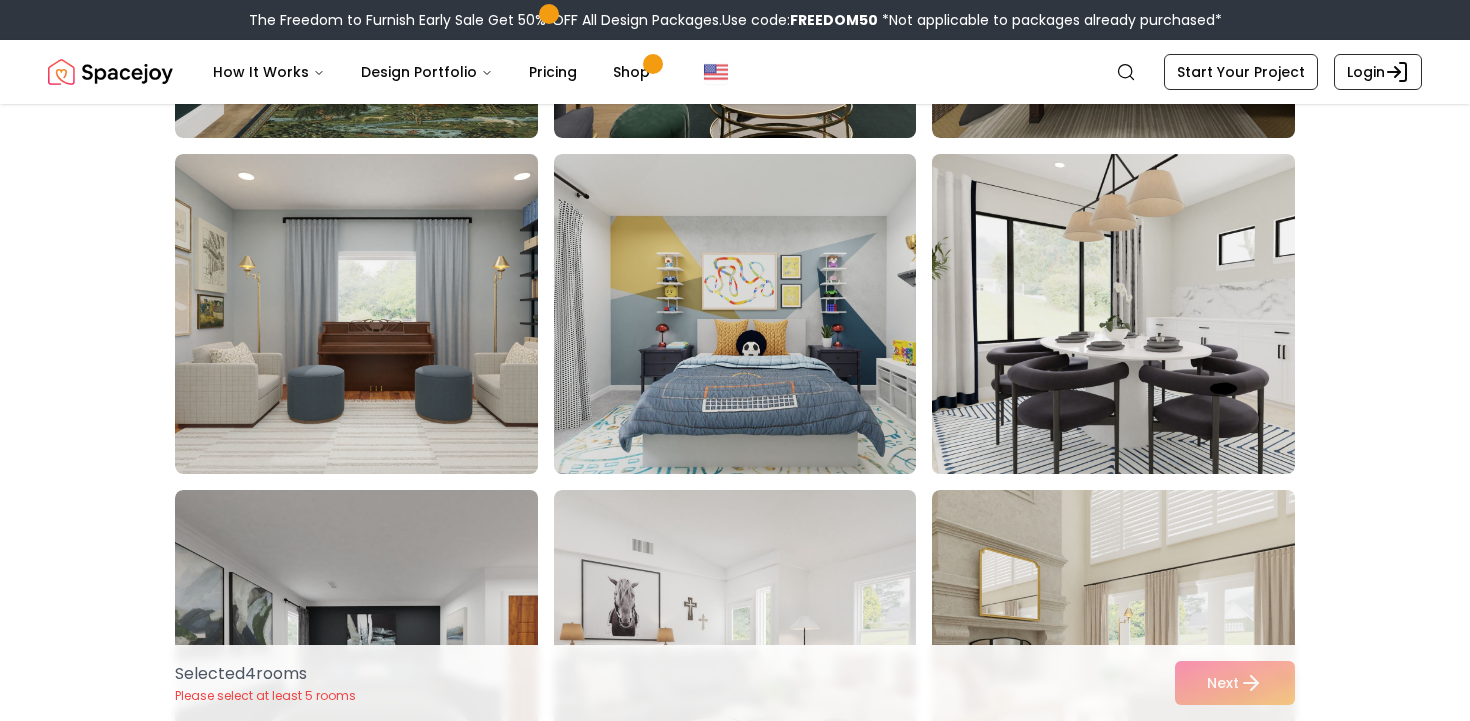 click at bounding box center (1132, 314) 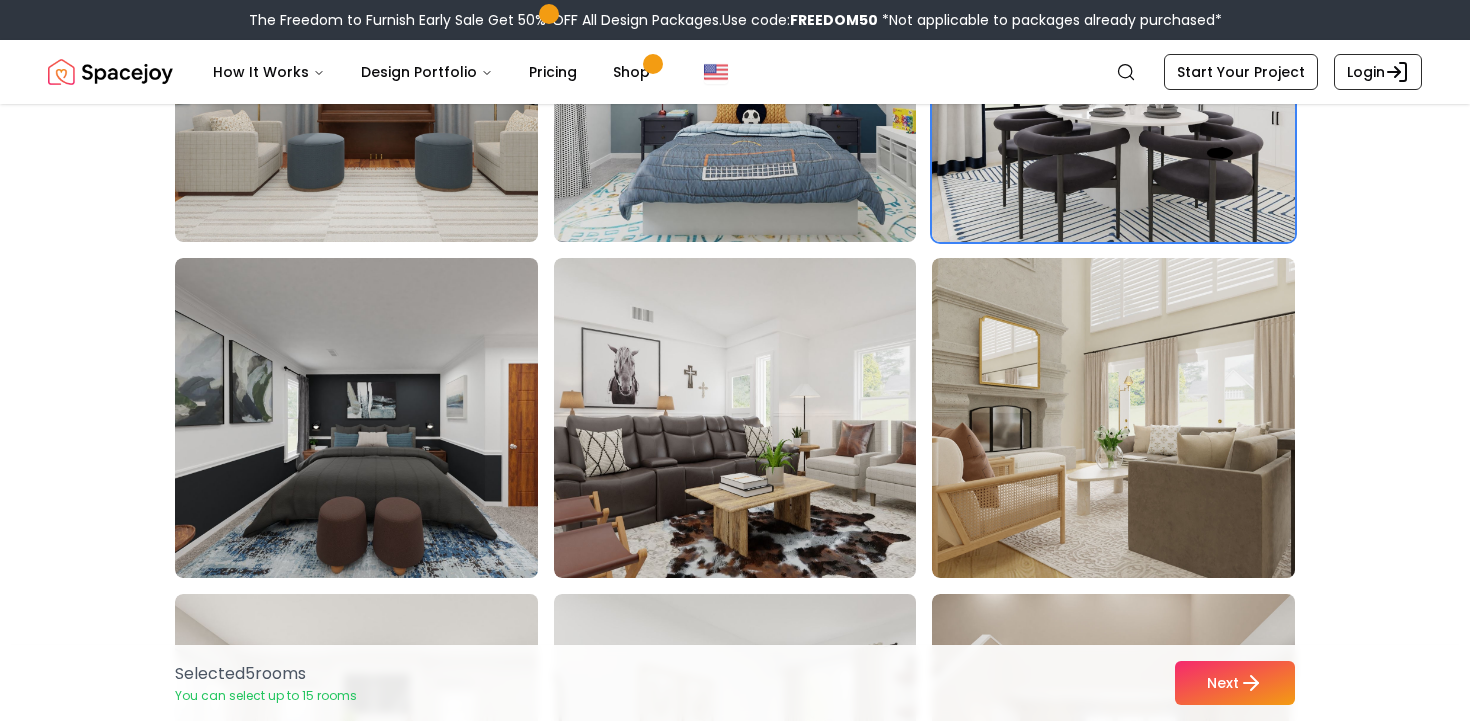 scroll, scrollTop: 6736, scrollLeft: 0, axis: vertical 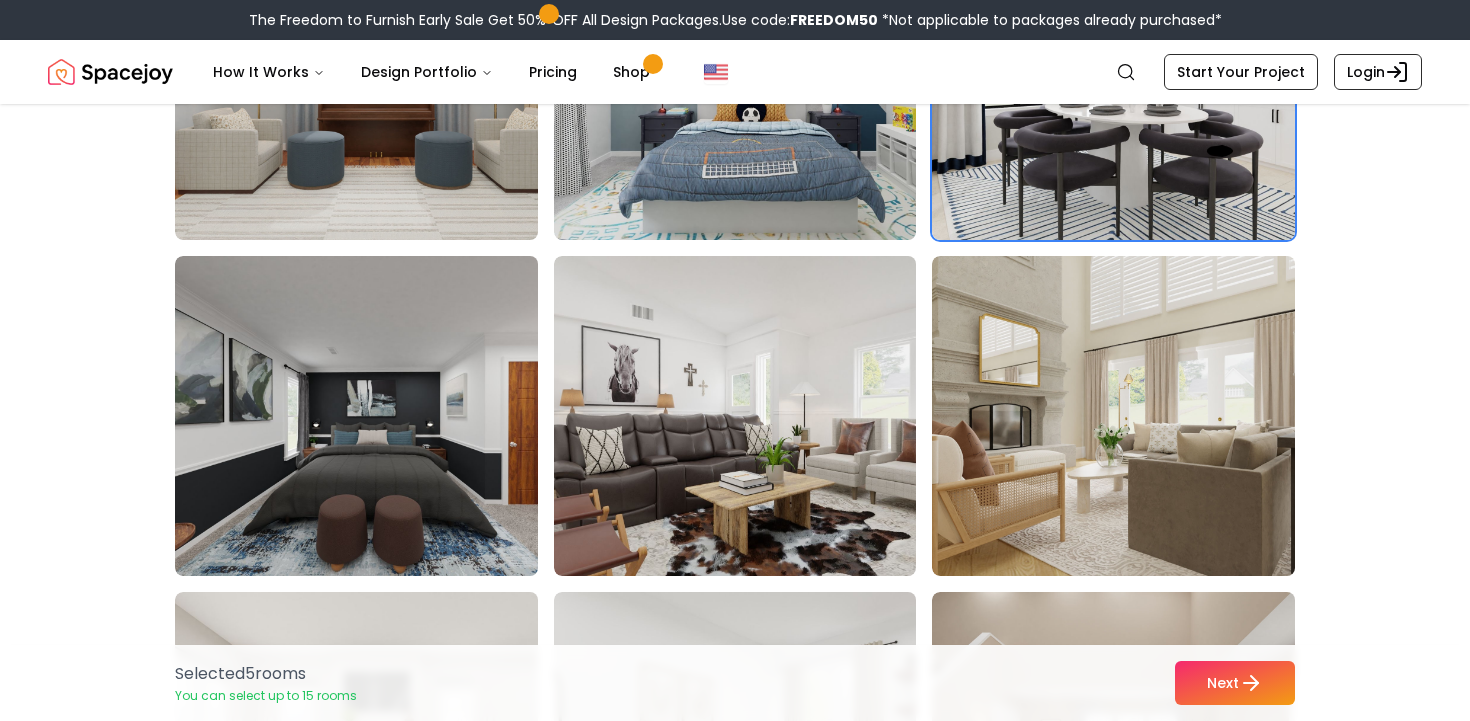 click on "Selected Selected Selected Selected Selected" at bounding box center (735, -2440) 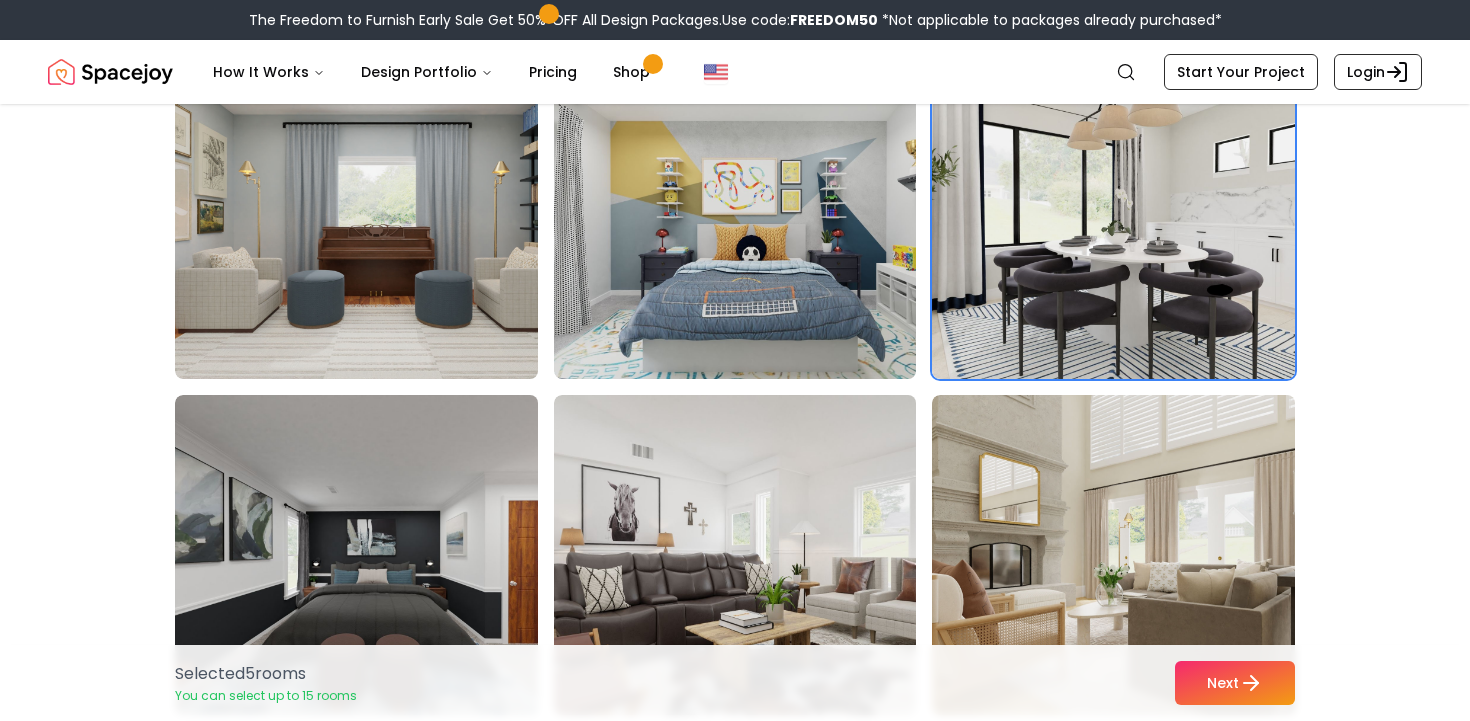 scroll, scrollTop: 6533, scrollLeft: 0, axis: vertical 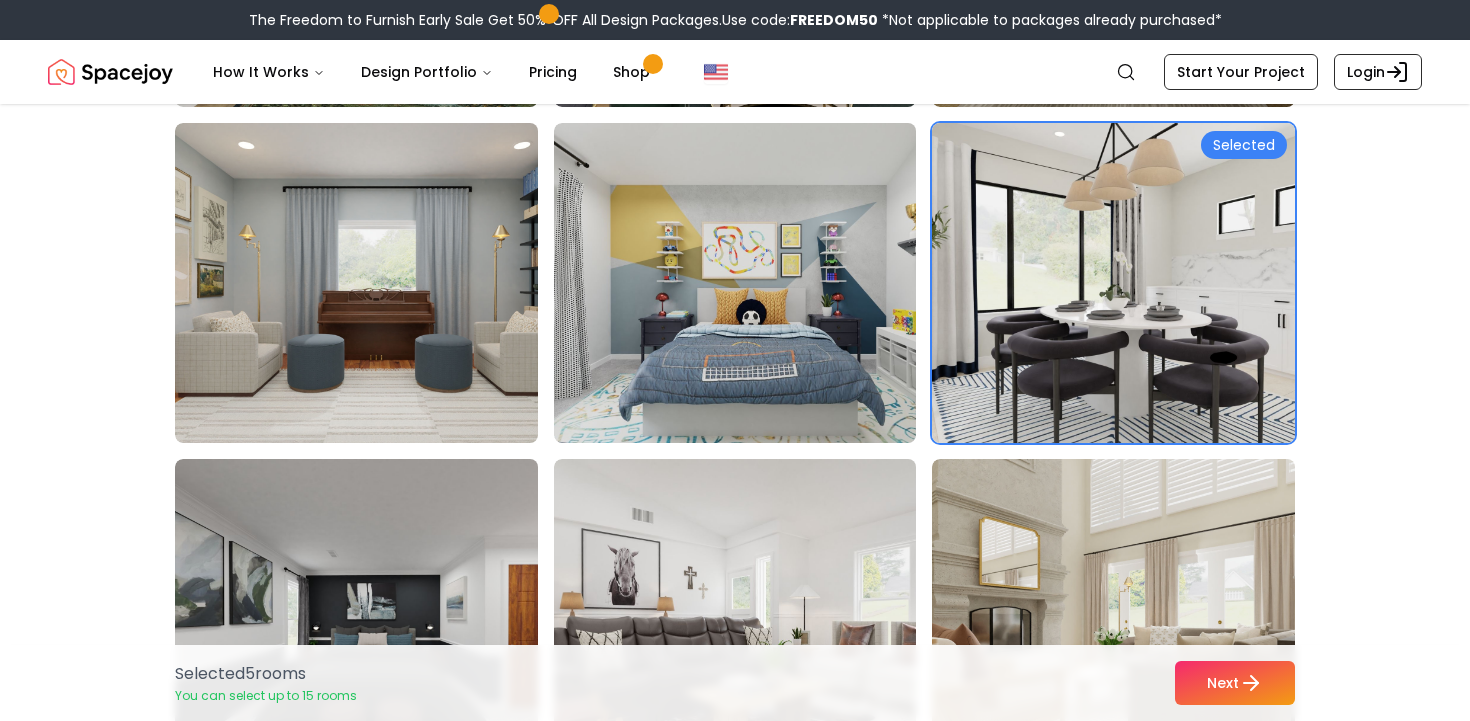 click at bounding box center (1132, 283) 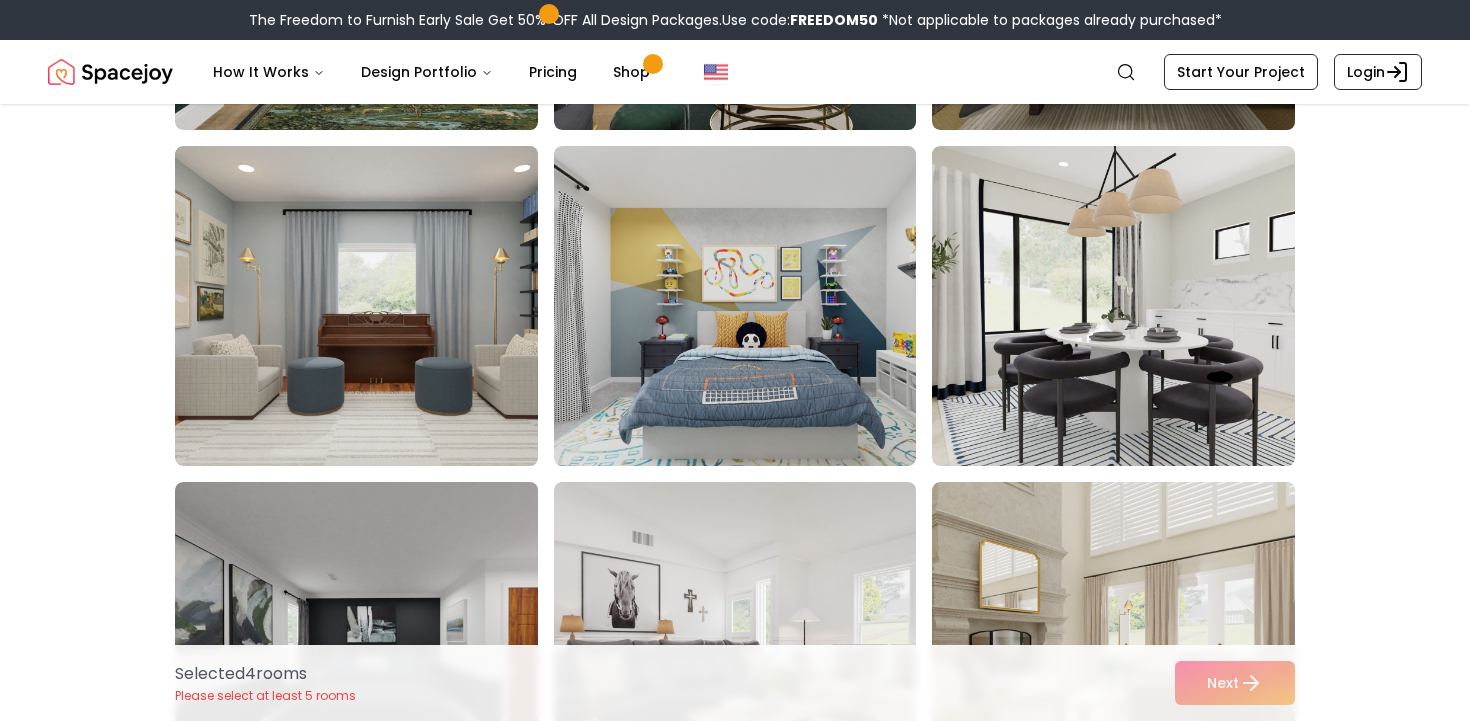 scroll, scrollTop: 6508, scrollLeft: 0, axis: vertical 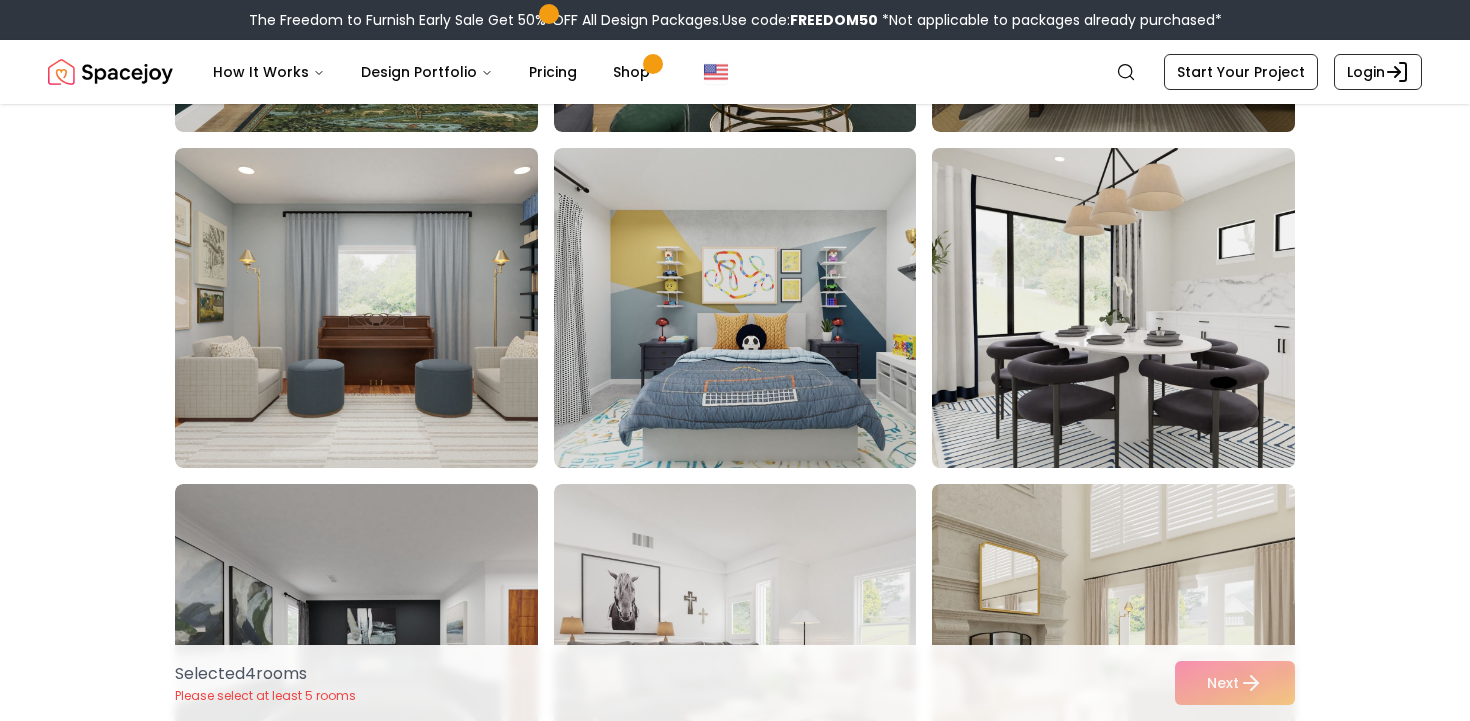 click at bounding box center (1132, 308) 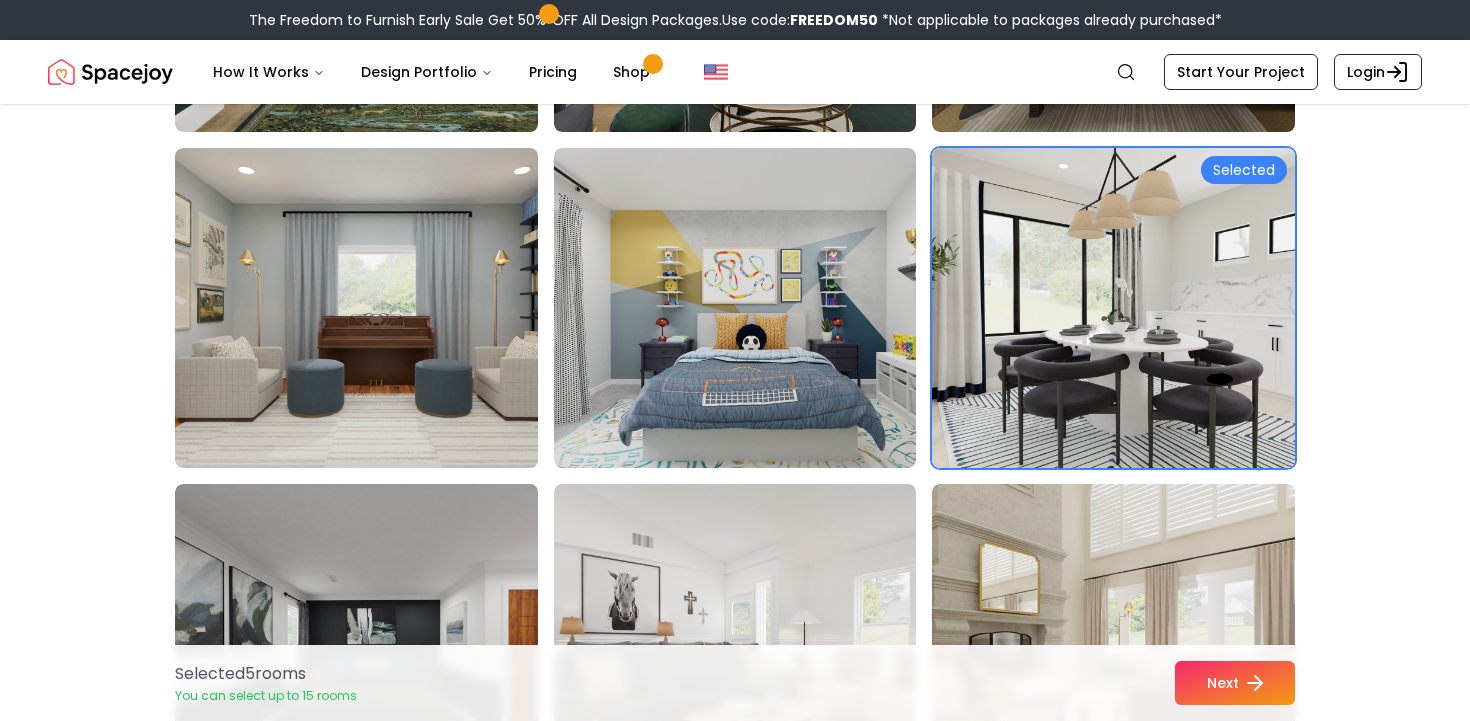 click on "Next" at bounding box center (1235, 683) 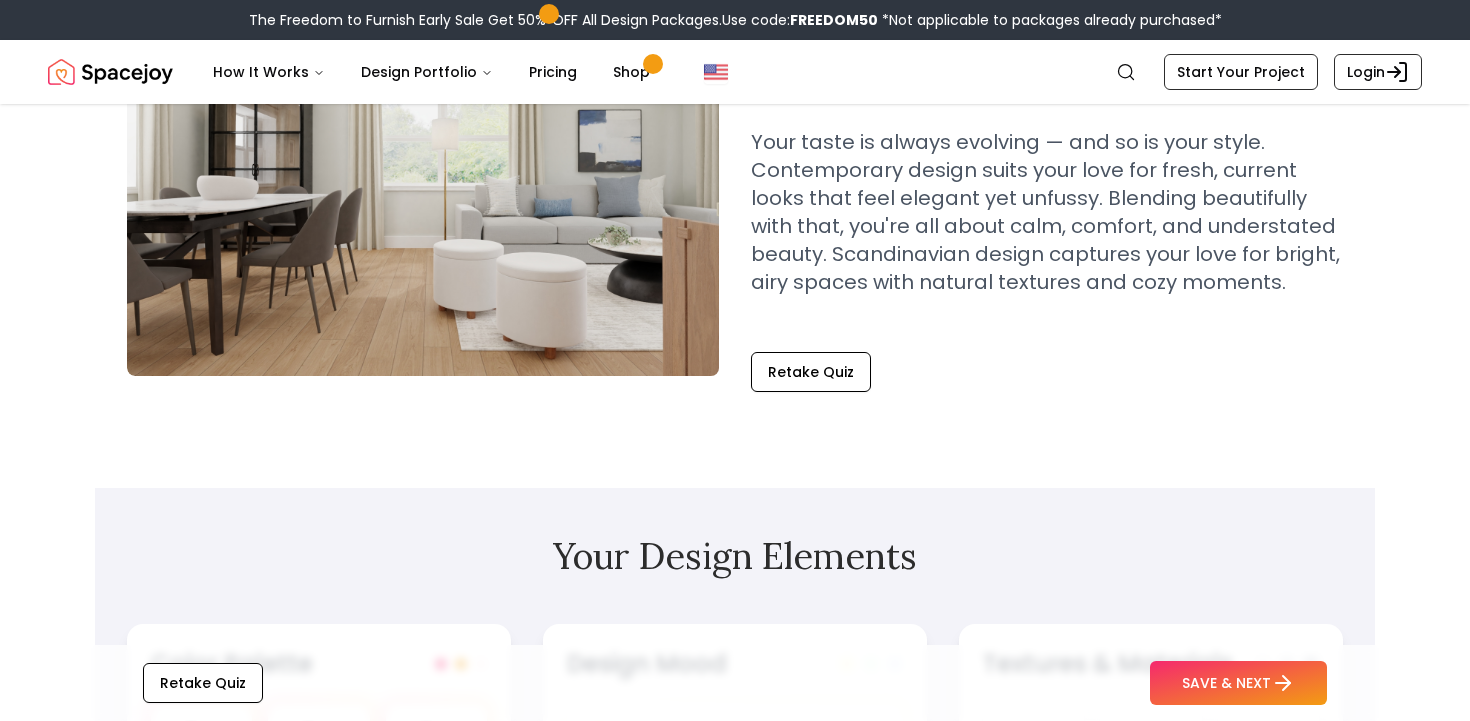 scroll, scrollTop: 234, scrollLeft: 0, axis: vertical 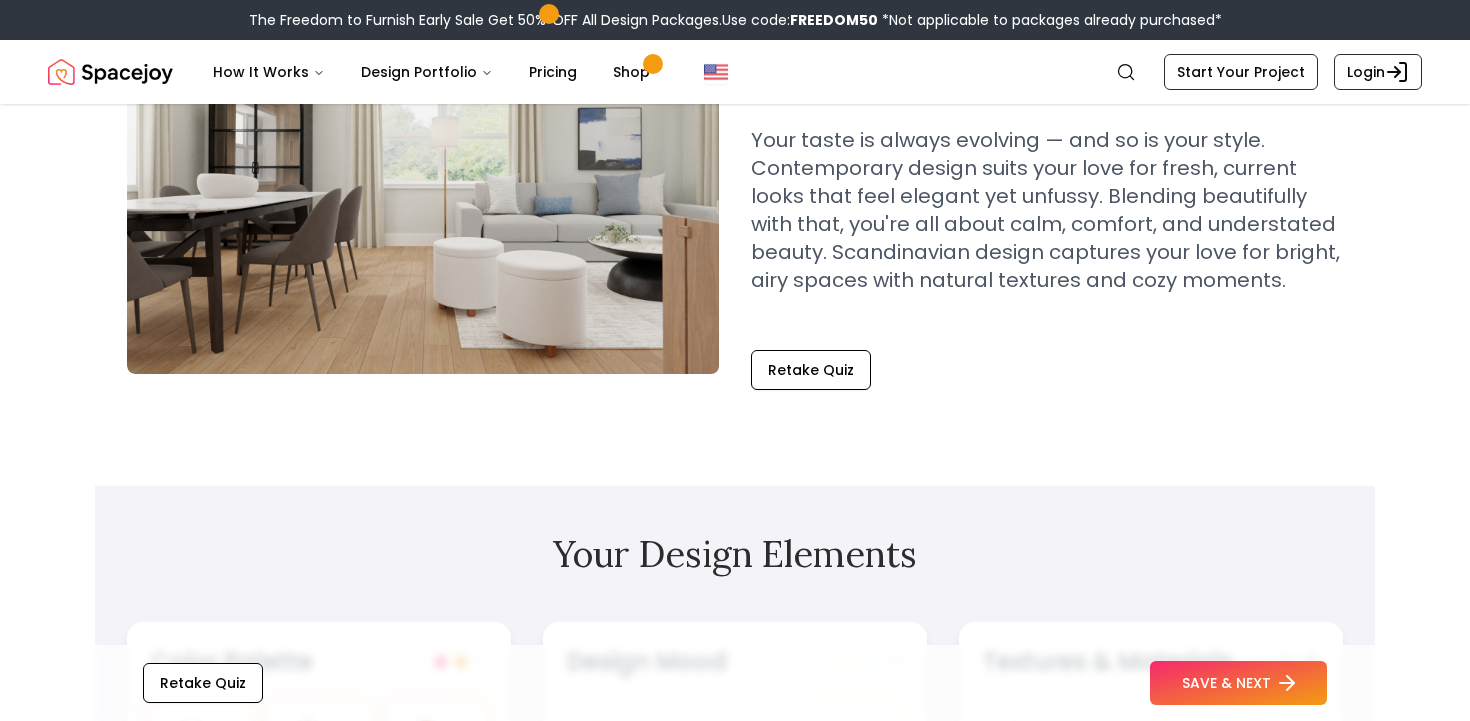 click on "SAVE & NEXT" at bounding box center (1238, 683) 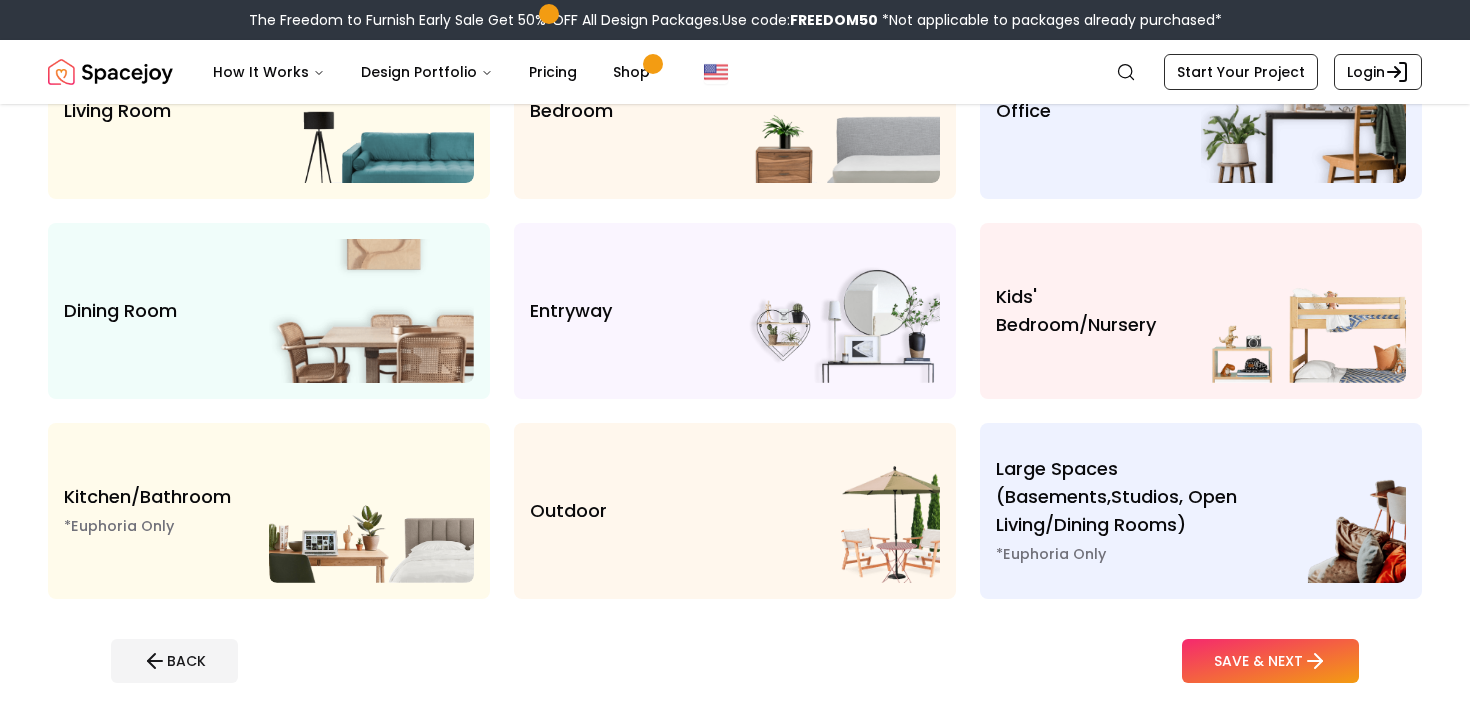 scroll, scrollTop: 0, scrollLeft: 0, axis: both 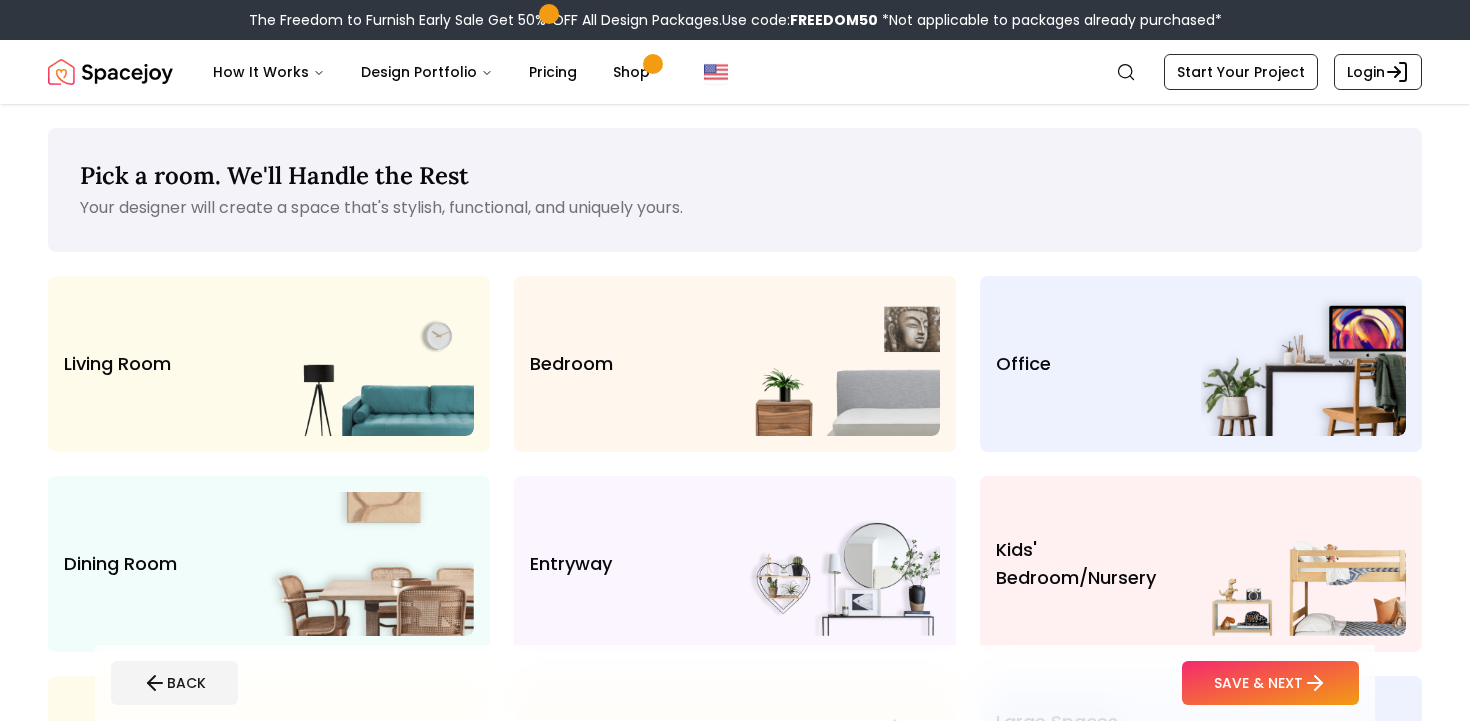 click at bounding box center [110, 72] 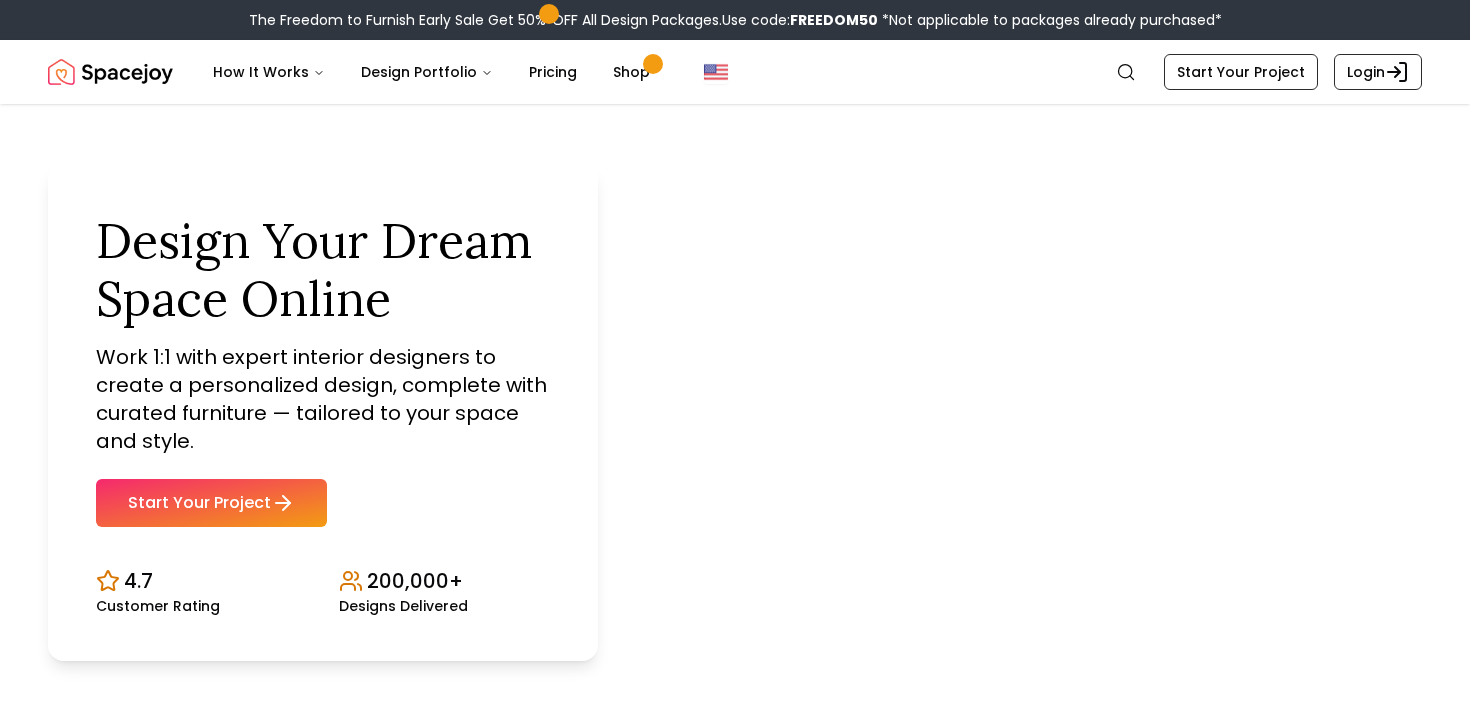 scroll, scrollTop: 7, scrollLeft: 0, axis: vertical 